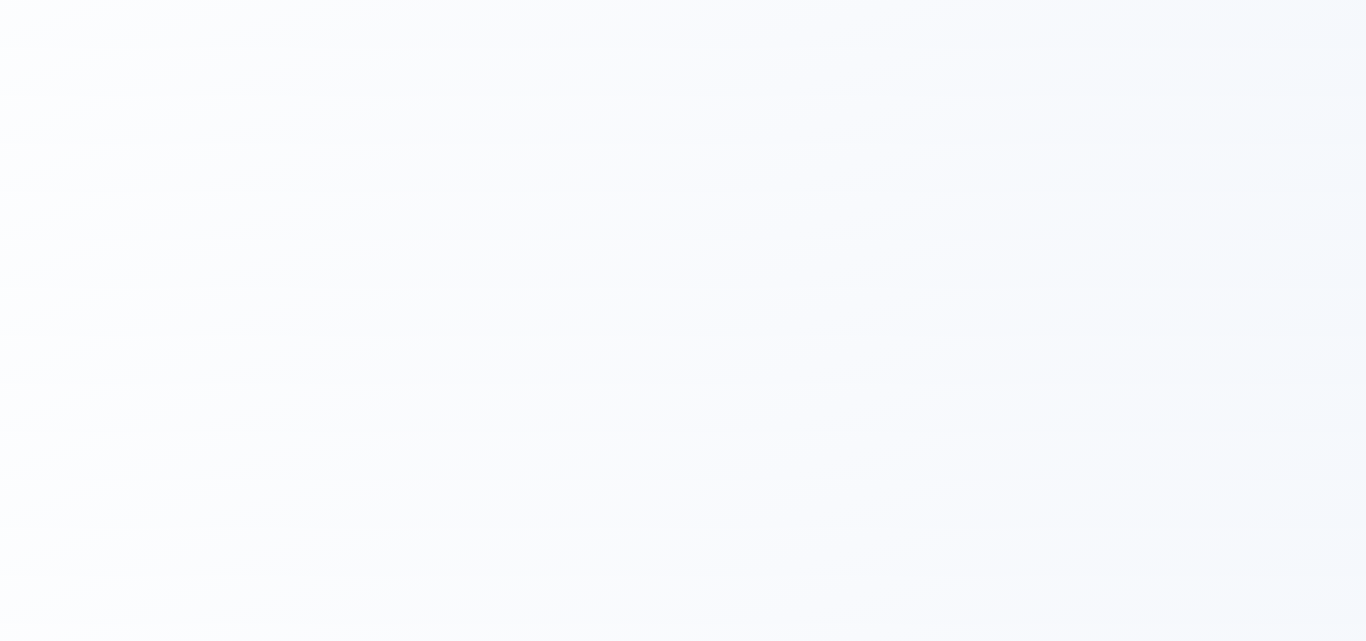scroll, scrollTop: 0, scrollLeft: 0, axis: both 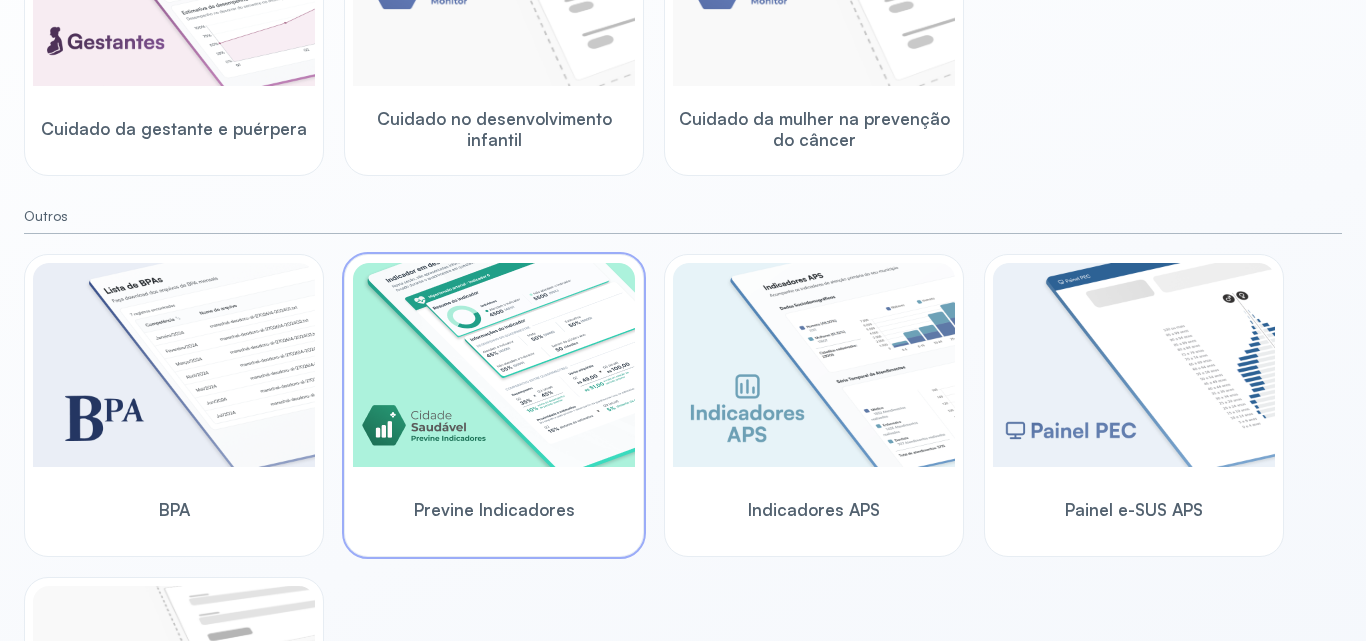 click at bounding box center [494, 365] 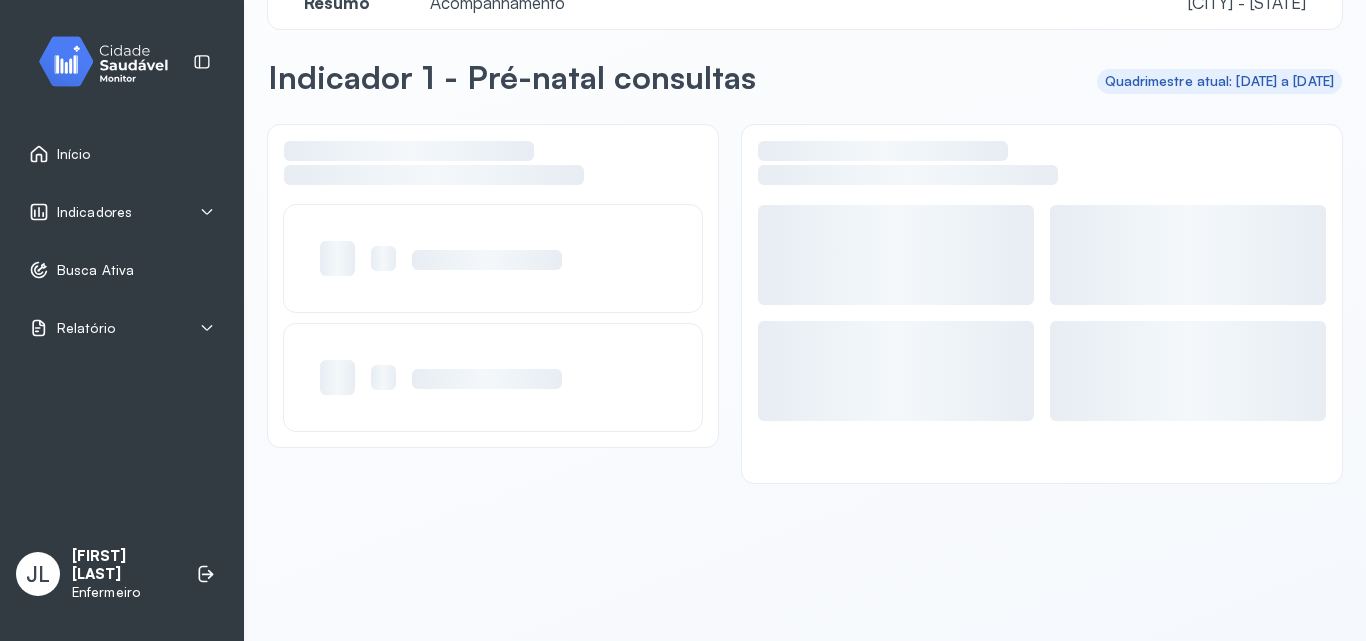 scroll, scrollTop: 48, scrollLeft: 0, axis: vertical 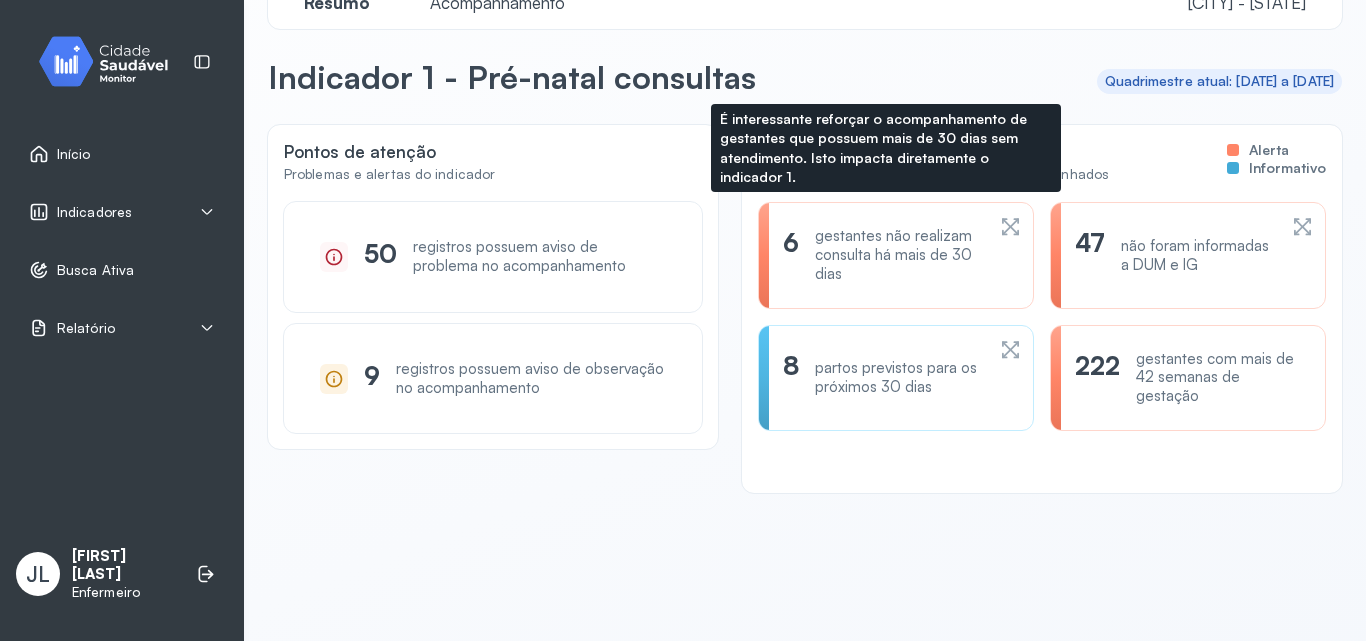 click on "gestantes não realizam consulta há mais de 30 dias" at bounding box center [899, 255] 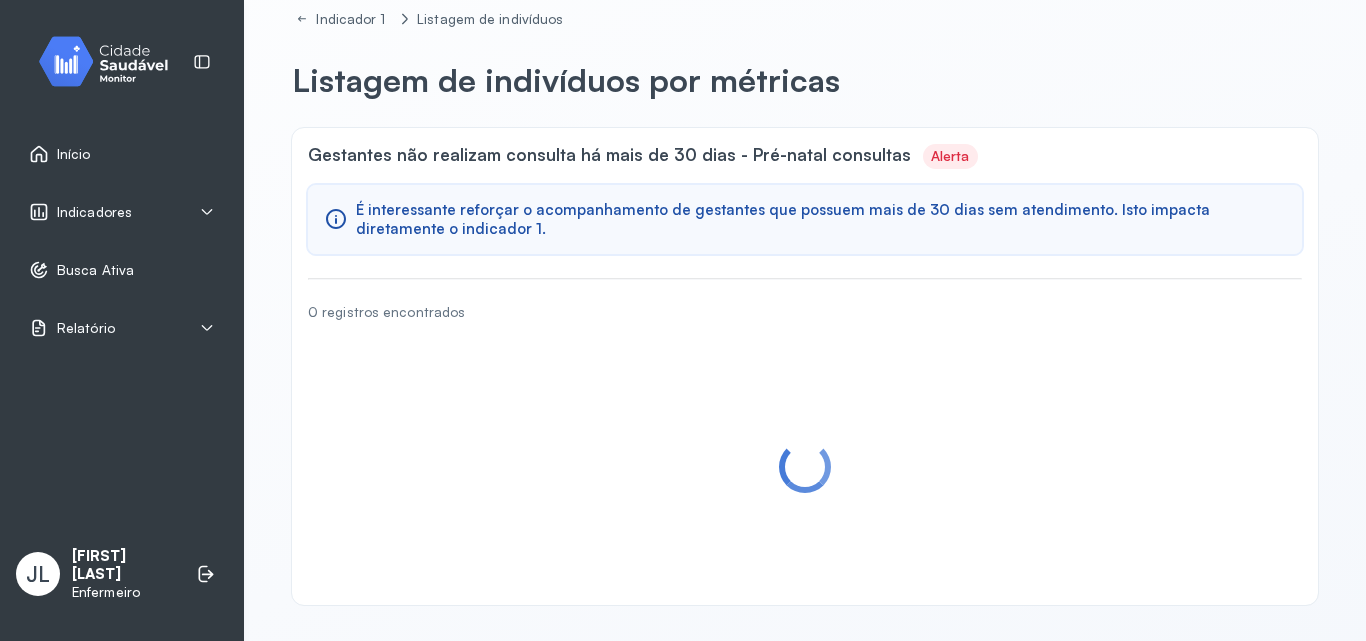 scroll, scrollTop: 0, scrollLeft: 0, axis: both 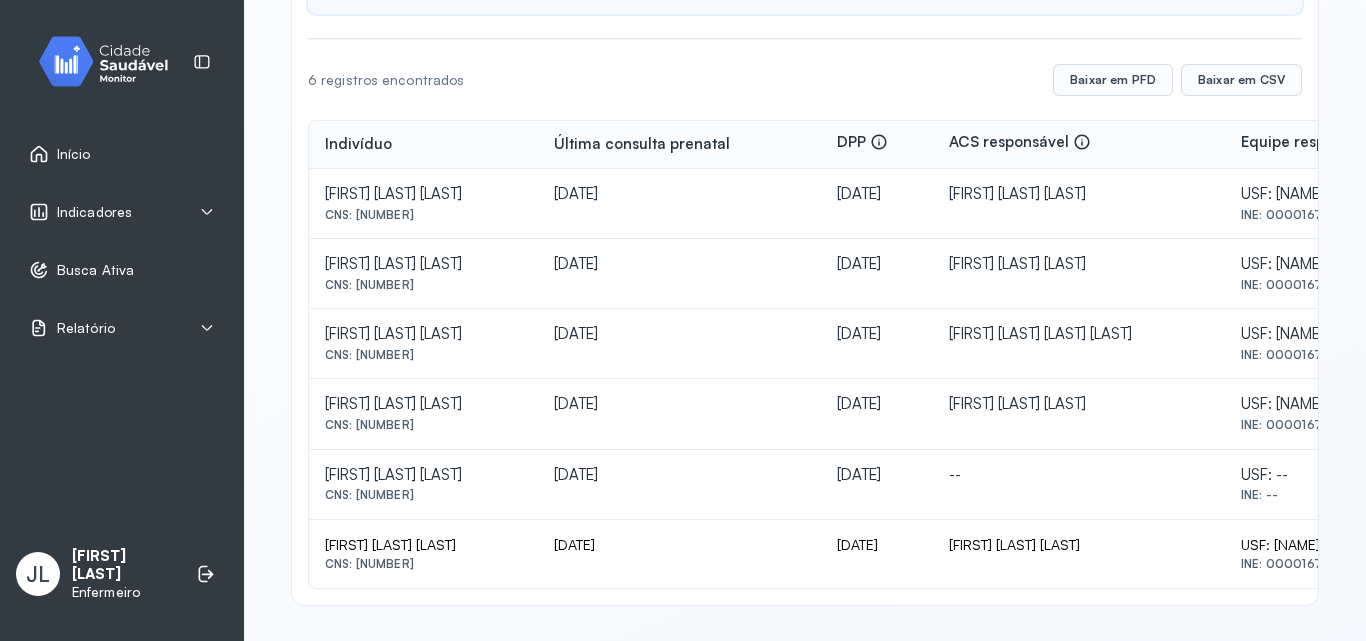 drag, startPoint x: 353, startPoint y: 209, endPoint x: 474, endPoint y: 216, distance: 121.20231 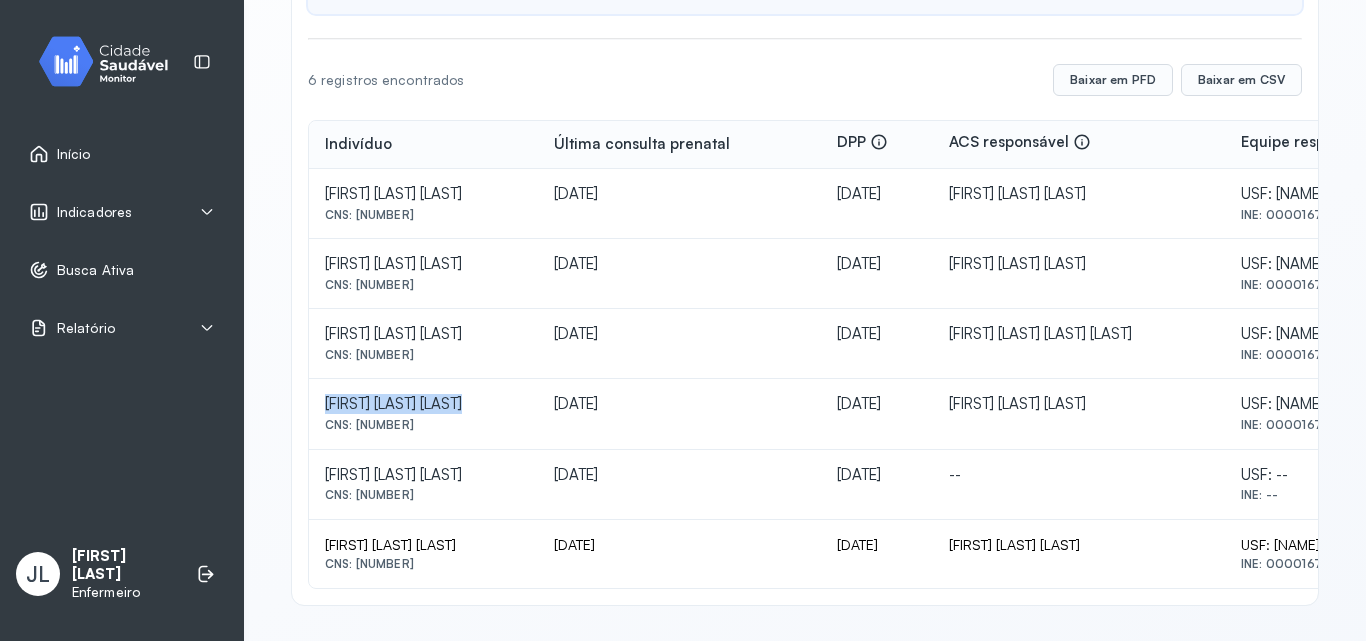 drag, startPoint x: 327, startPoint y: 407, endPoint x: 475, endPoint y: 398, distance: 148.27339 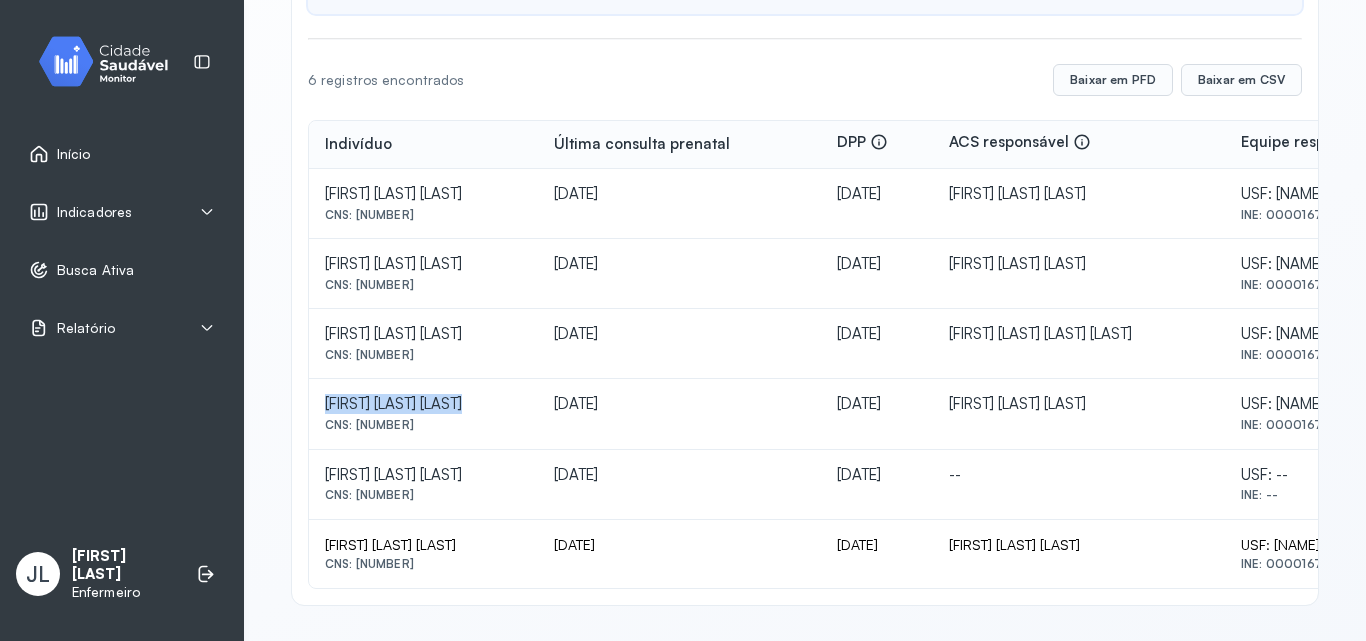 click on "Início" at bounding box center (122, 154) 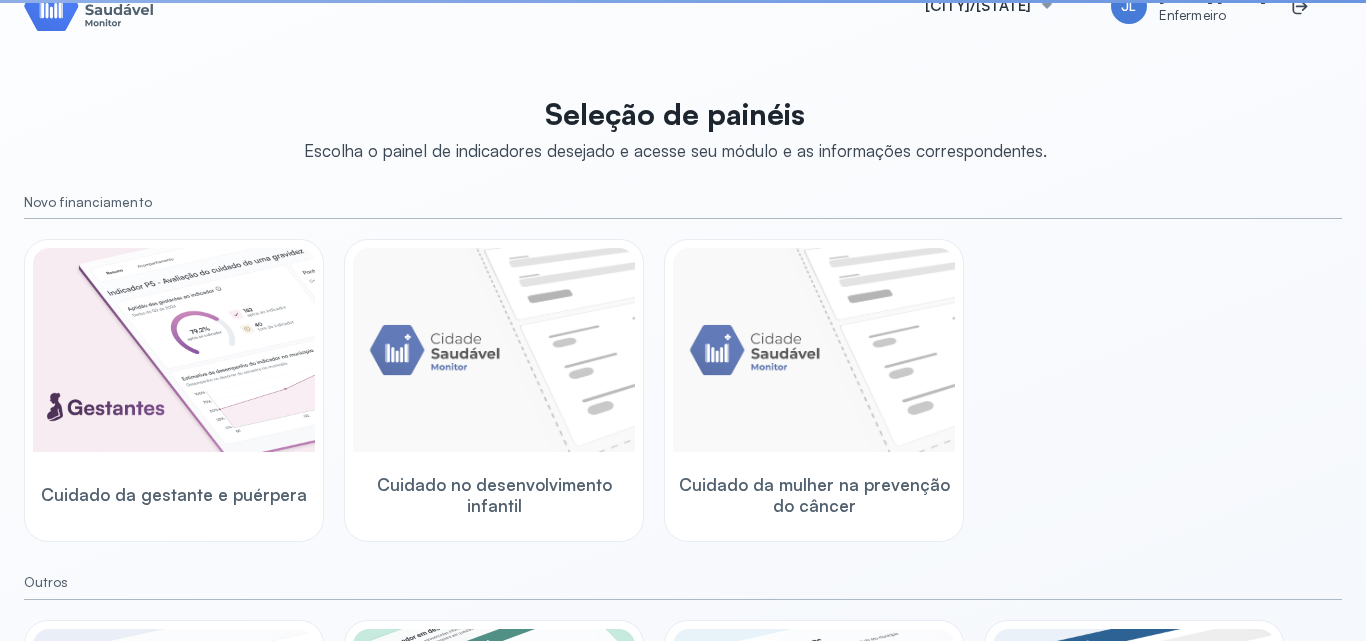 scroll, scrollTop: 285, scrollLeft: 0, axis: vertical 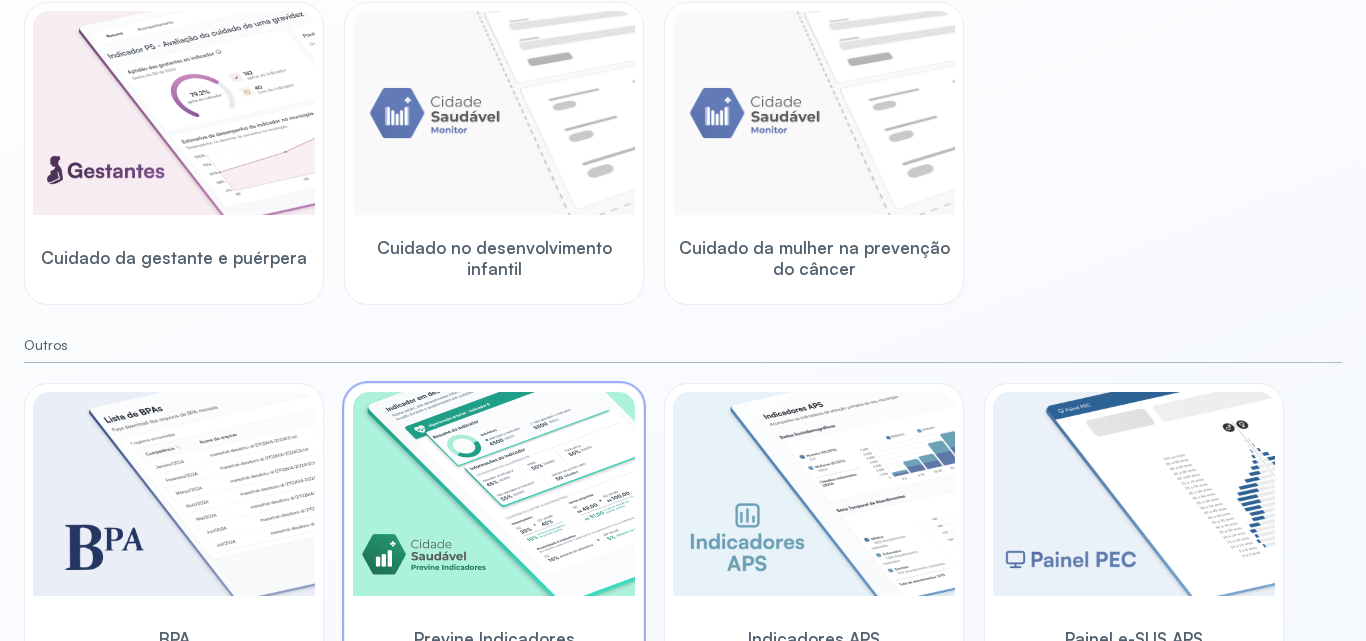 click at bounding box center (494, 494) 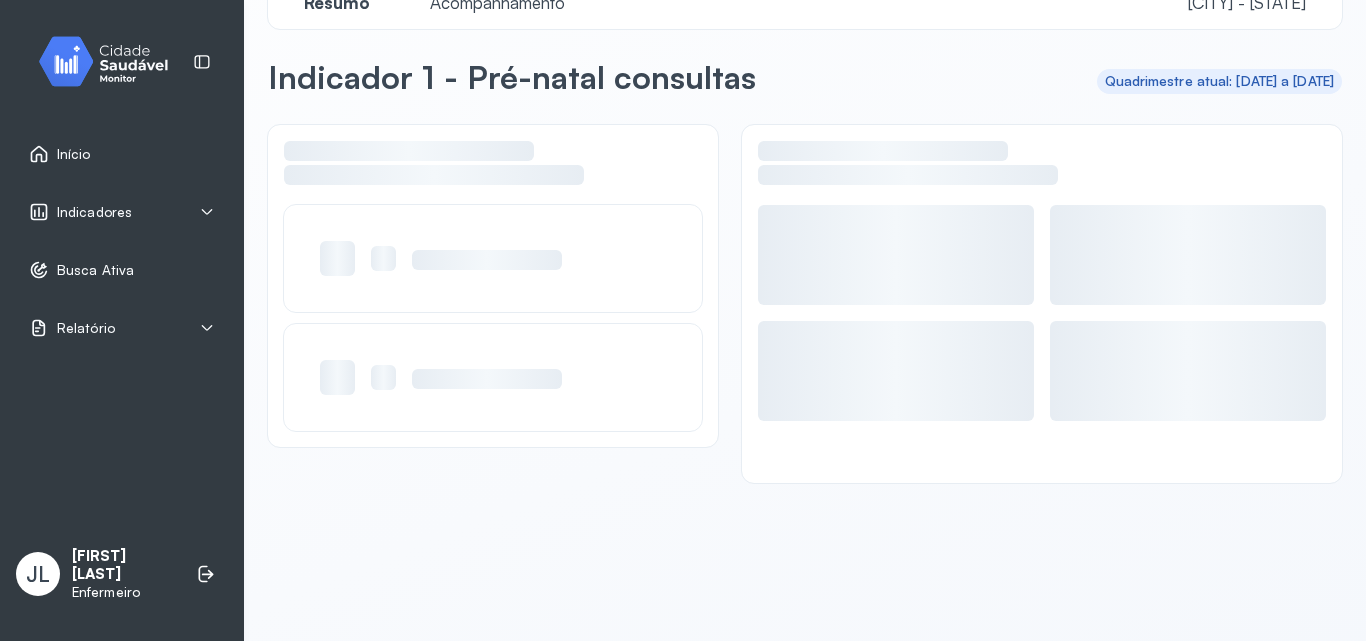 scroll, scrollTop: 48, scrollLeft: 0, axis: vertical 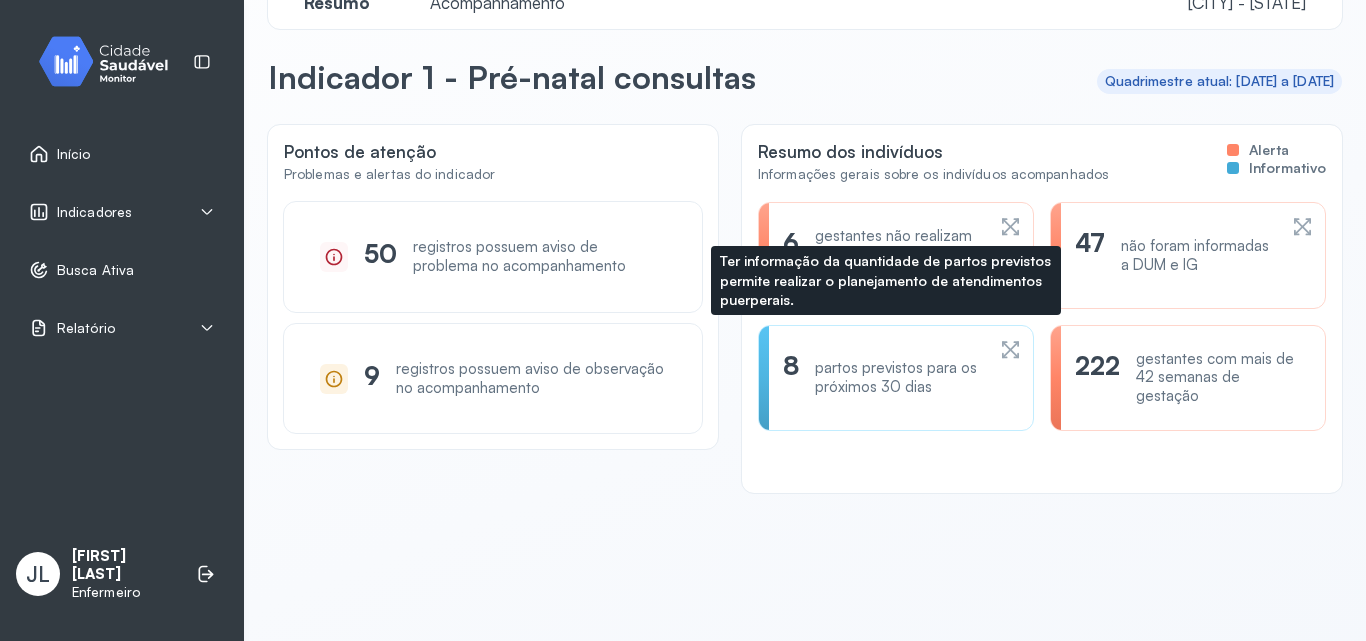 click on "partos previstos para os próximos 30 dias" at bounding box center (899, 378) 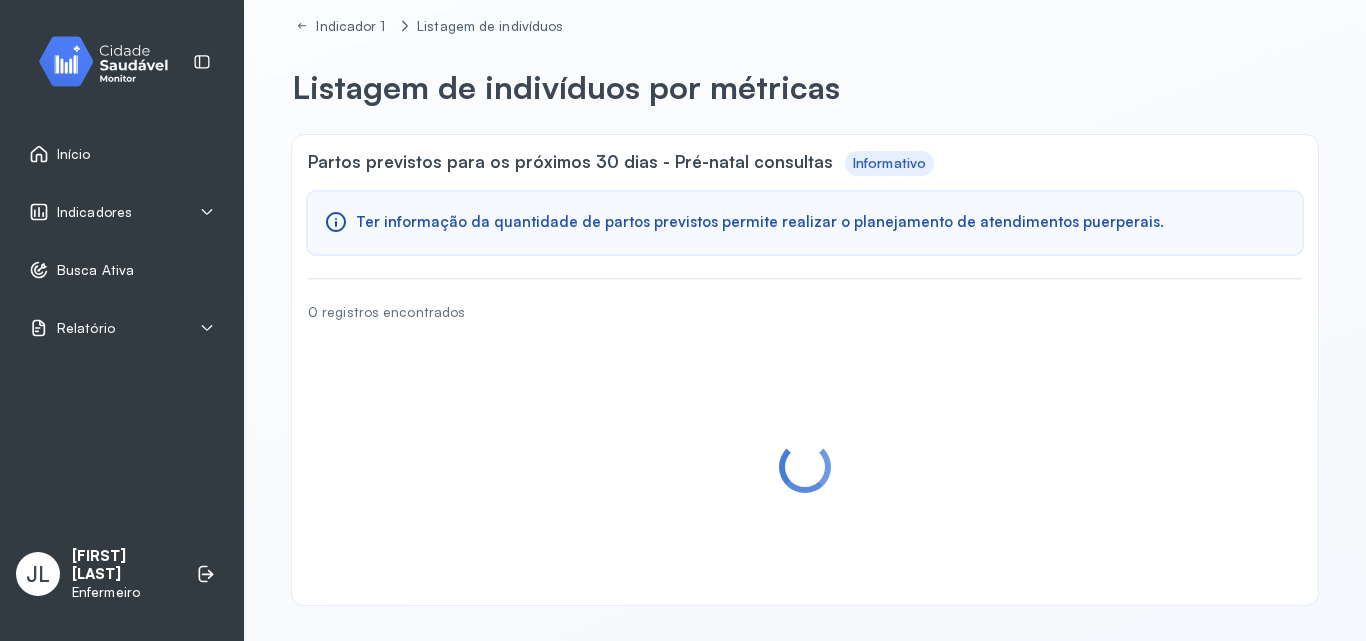 scroll, scrollTop: 0, scrollLeft: 0, axis: both 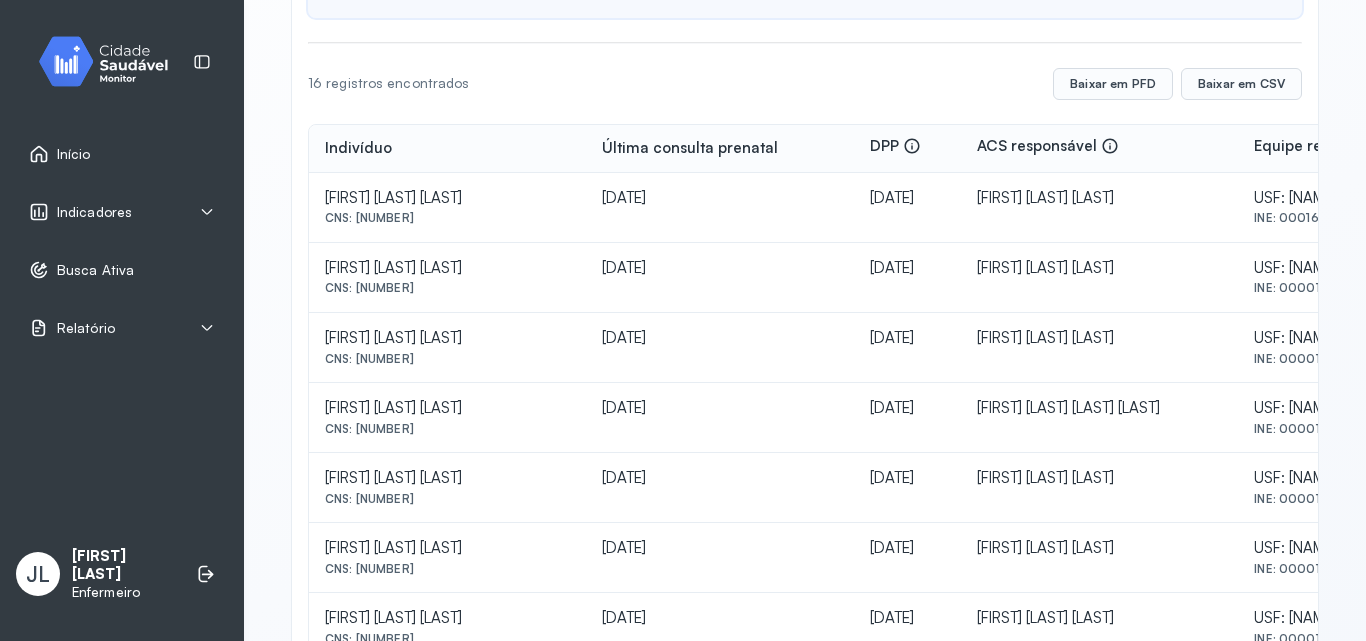 drag, startPoint x: 358, startPoint y: 218, endPoint x: 482, endPoint y: 225, distance: 124.197426 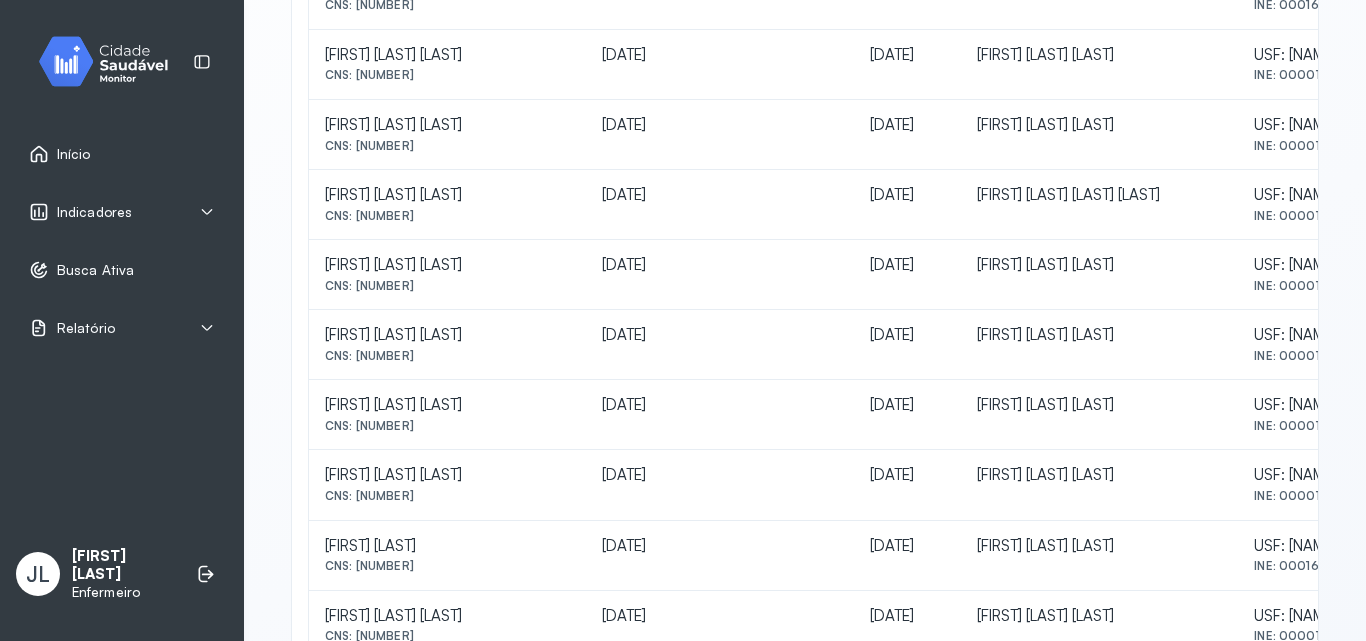scroll, scrollTop: 498, scrollLeft: 0, axis: vertical 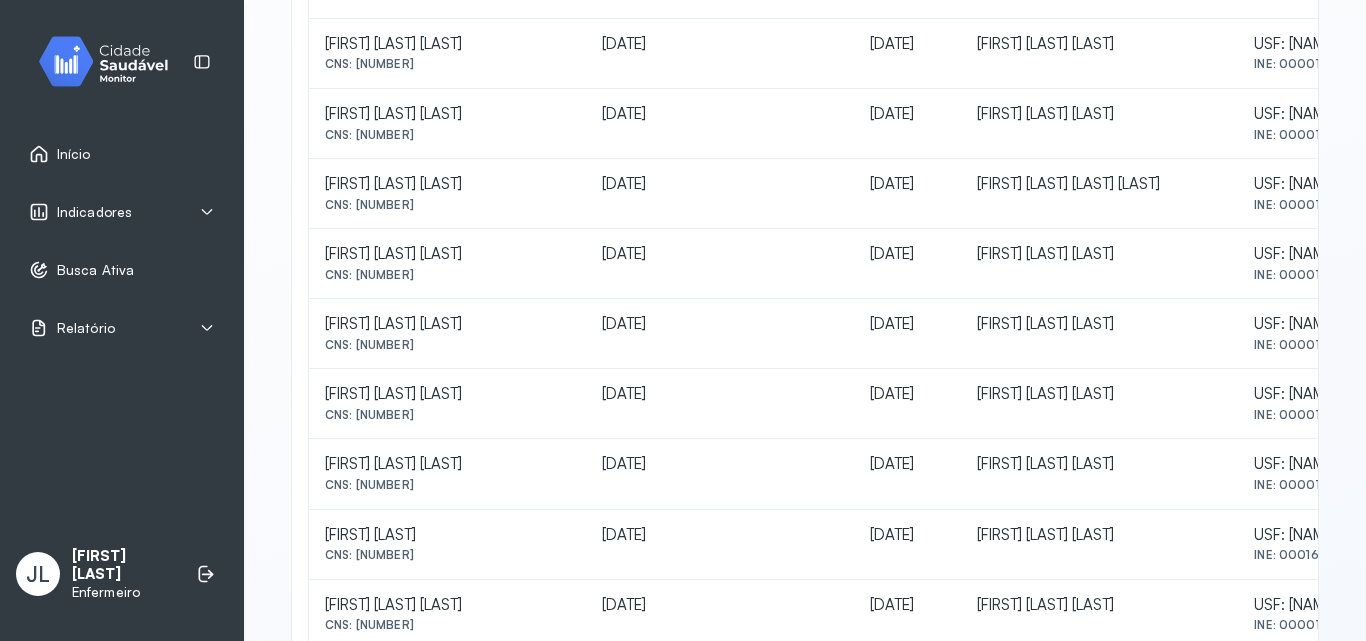drag, startPoint x: 357, startPoint y: 346, endPoint x: 475, endPoint y: 358, distance: 118.6086 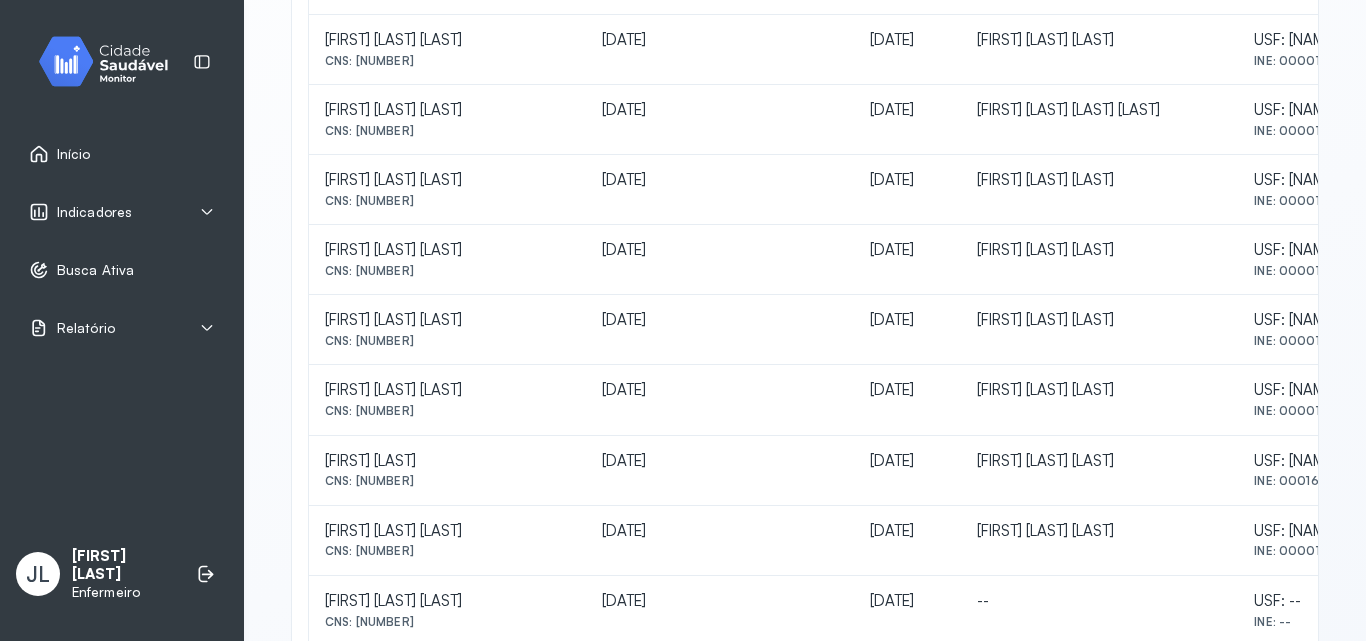 scroll, scrollTop: 575, scrollLeft: 0, axis: vertical 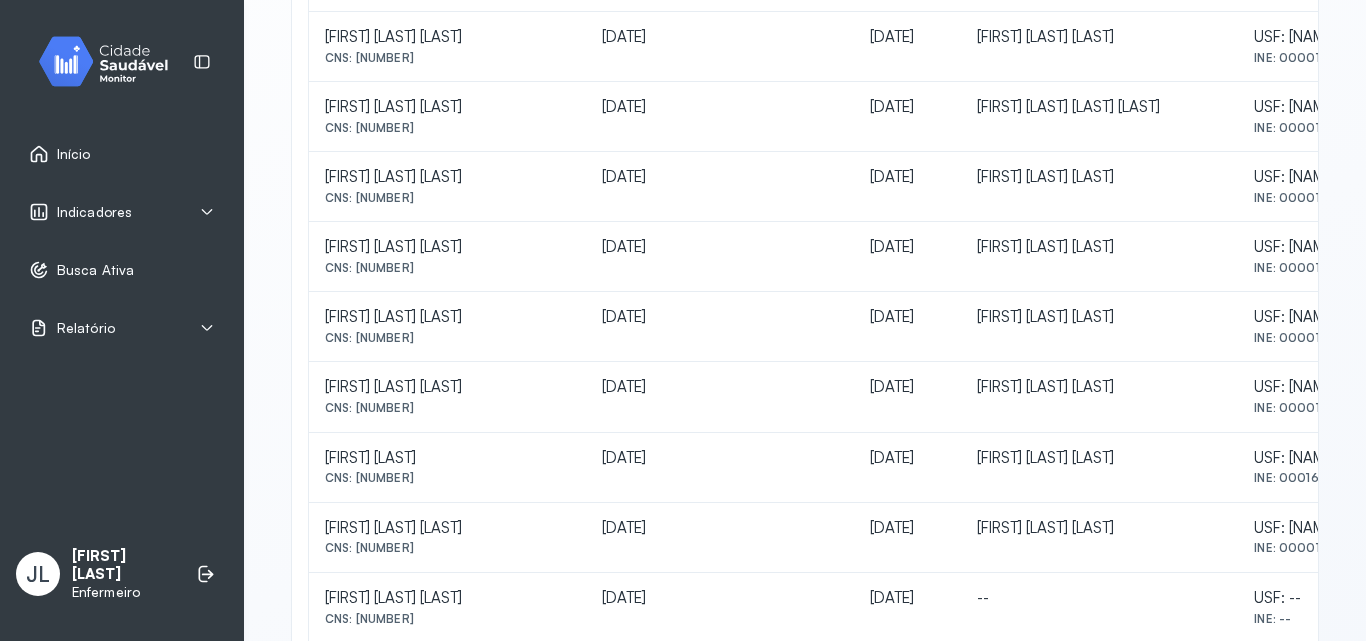 drag, startPoint x: 358, startPoint y: 337, endPoint x: 476, endPoint y: 351, distance: 118.82761 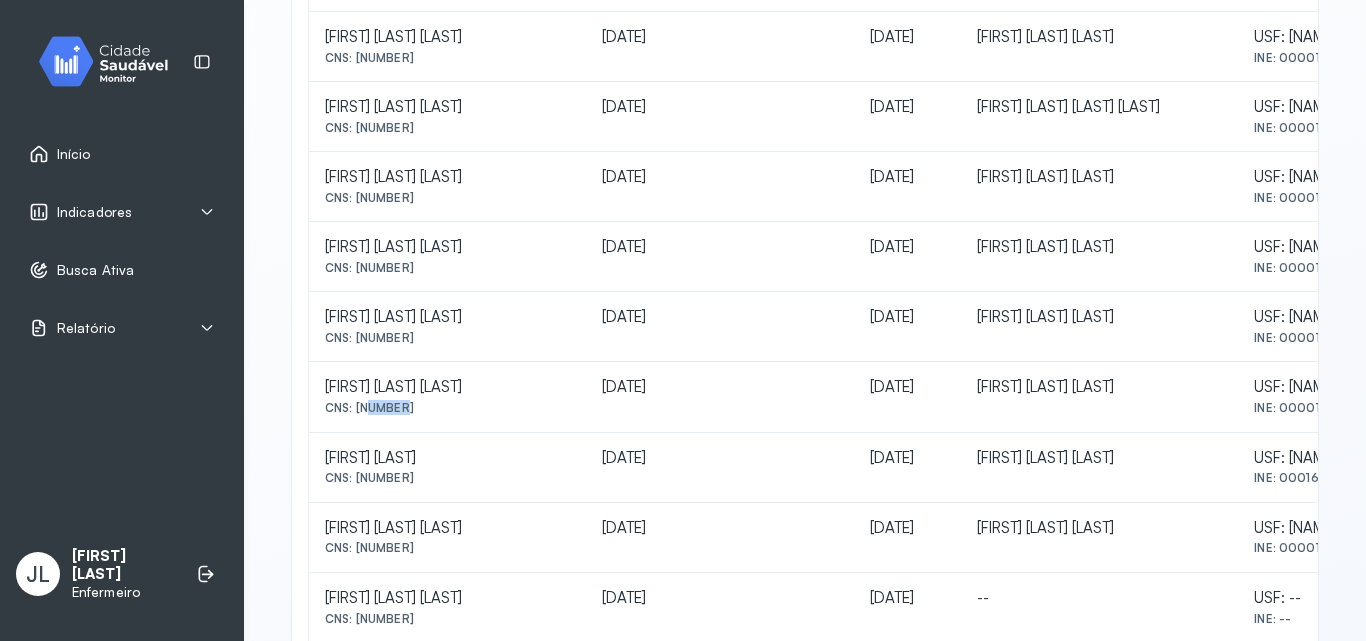 drag, startPoint x: 360, startPoint y: 406, endPoint x: 397, endPoint y: 408, distance: 37.054016 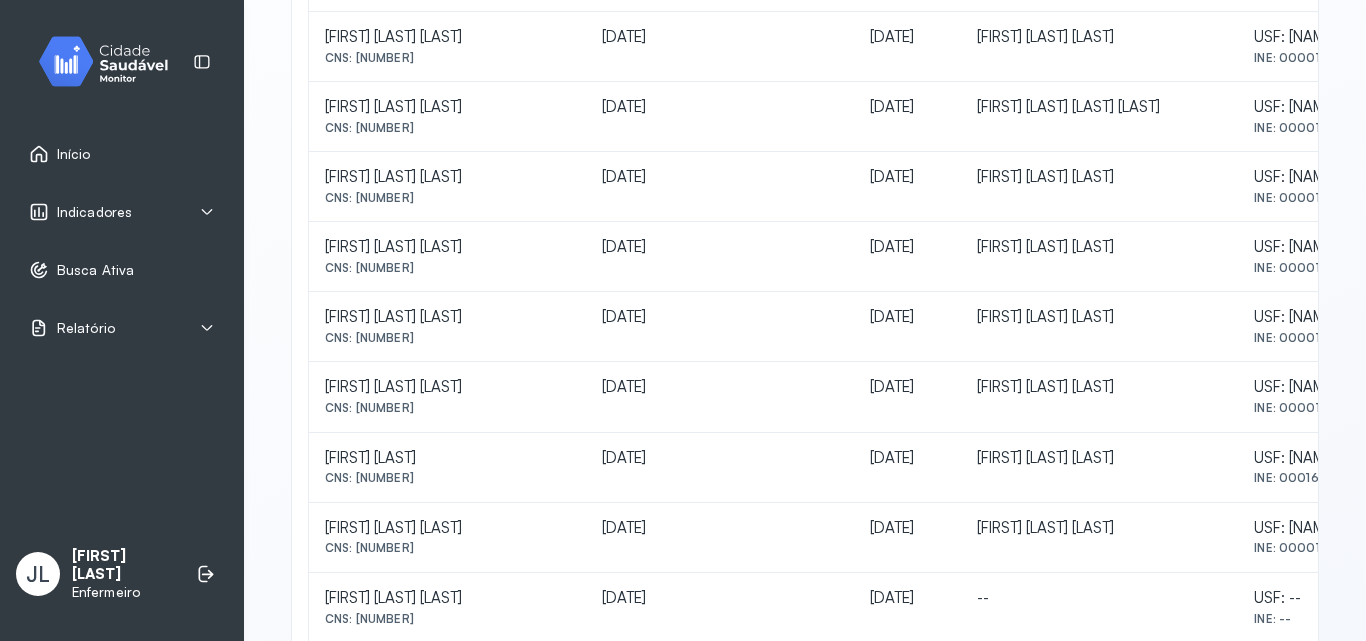 drag, startPoint x: 356, startPoint y: 405, endPoint x: 482, endPoint y: 411, distance: 126.14278 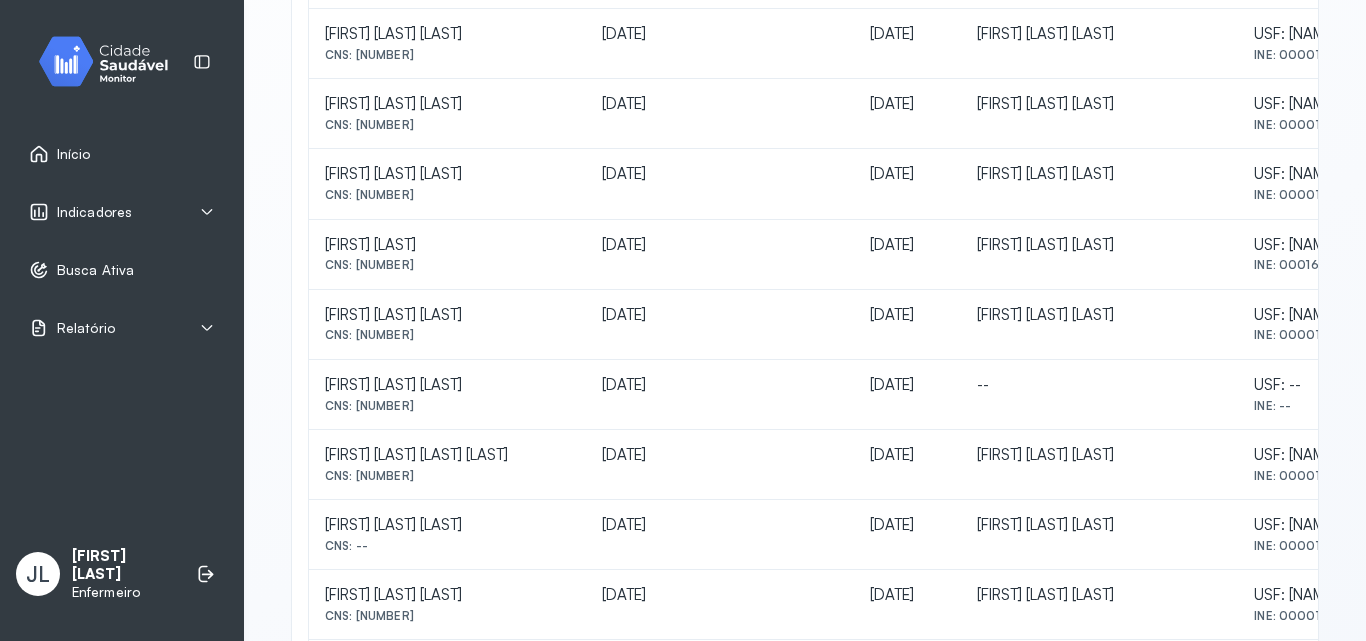 scroll, scrollTop: 761, scrollLeft: 0, axis: vertical 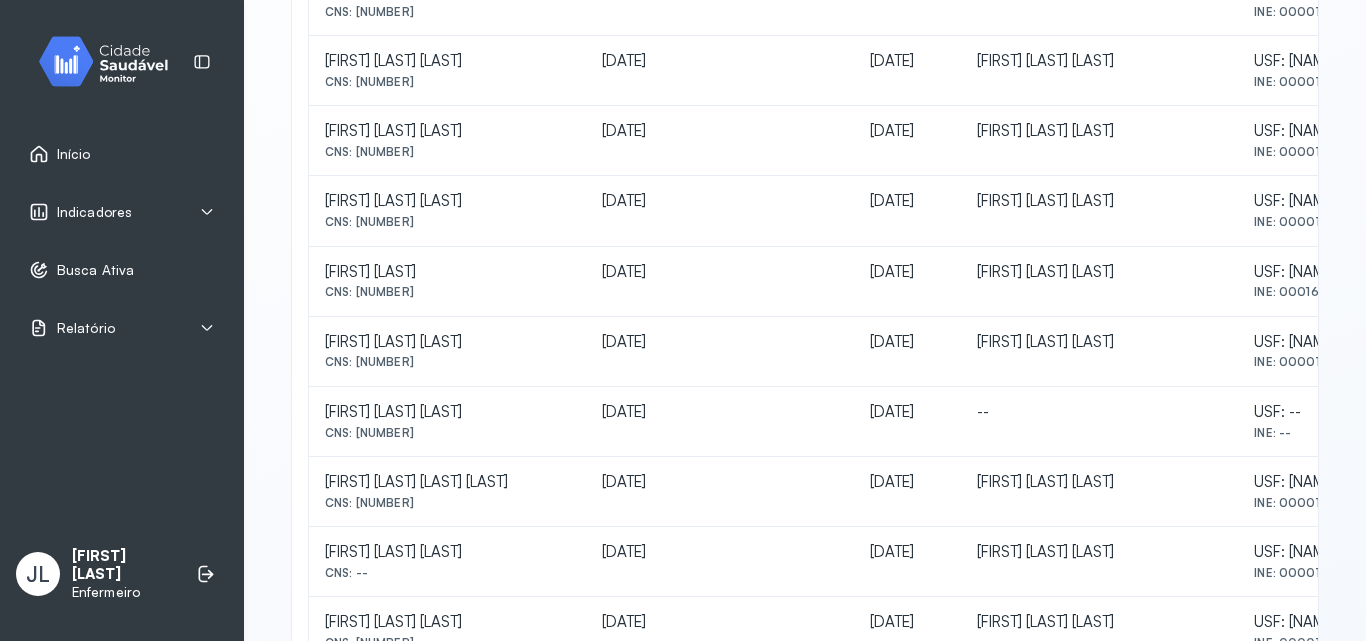 drag, startPoint x: 356, startPoint y: 359, endPoint x: 493, endPoint y: 374, distance: 137.81873 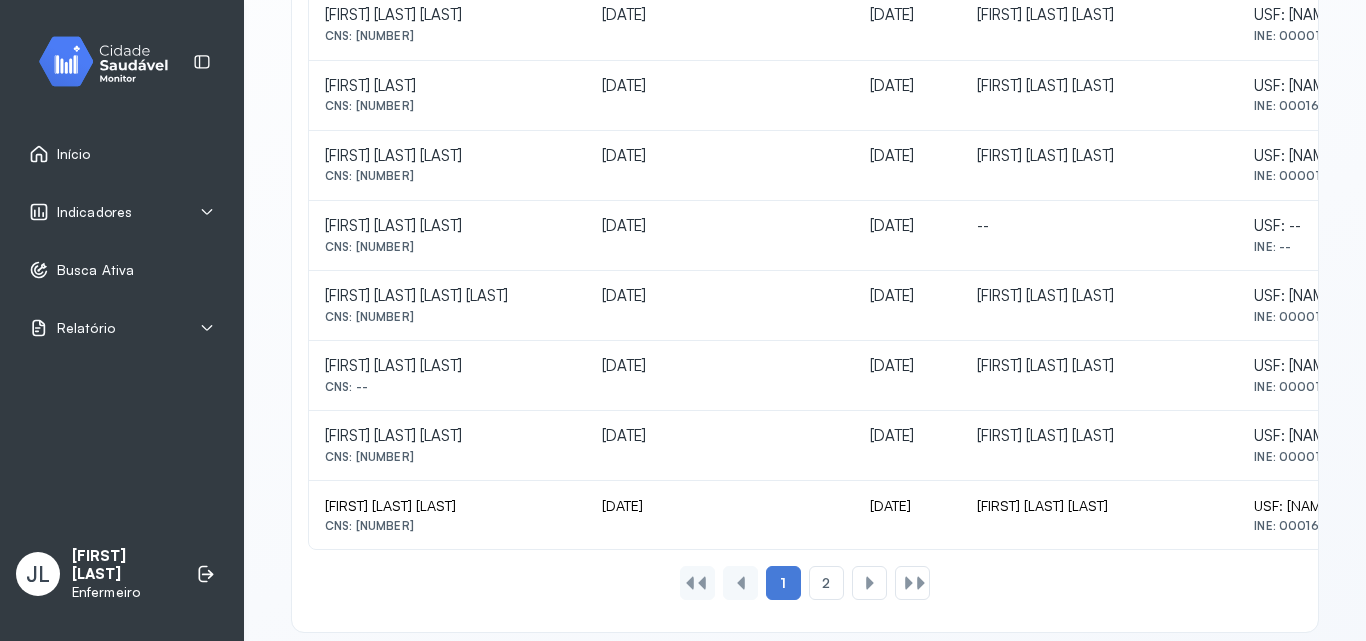 scroll, scrollTop: 950, scrollLeft: 0, axis: vertical 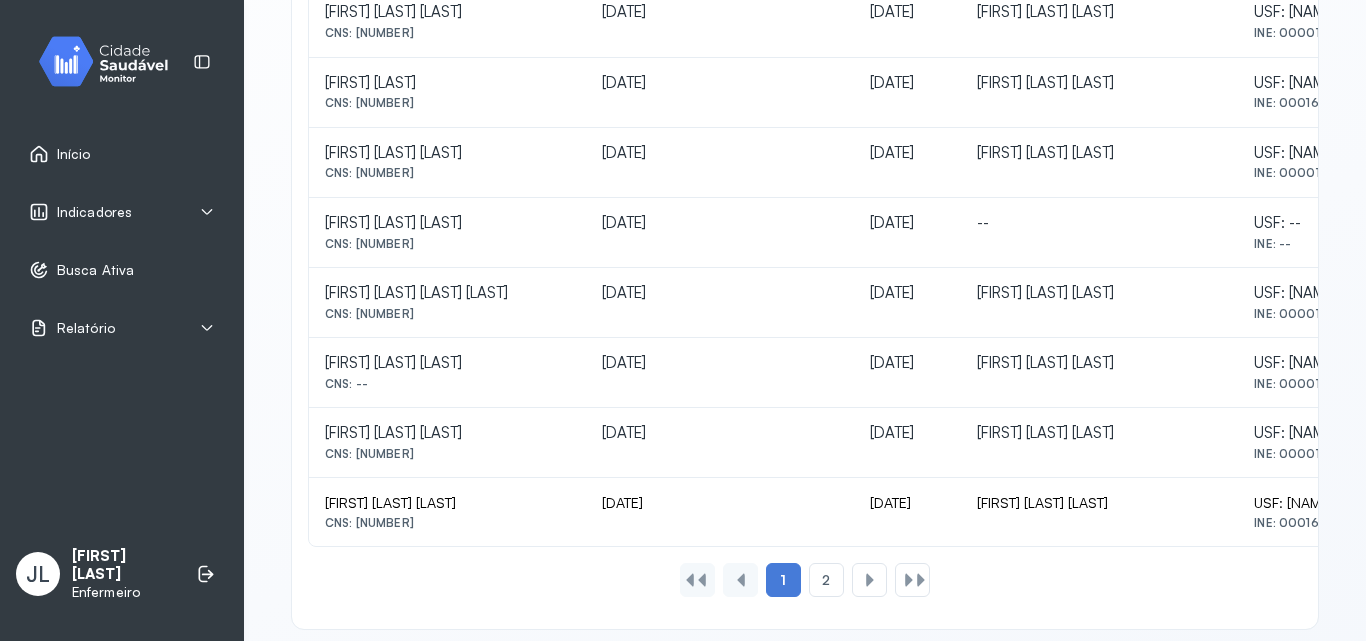 drag, startPoint x: 358, startPoint y: 312, endPoint x: 475, endPoint y: 319, distance: 117.20921 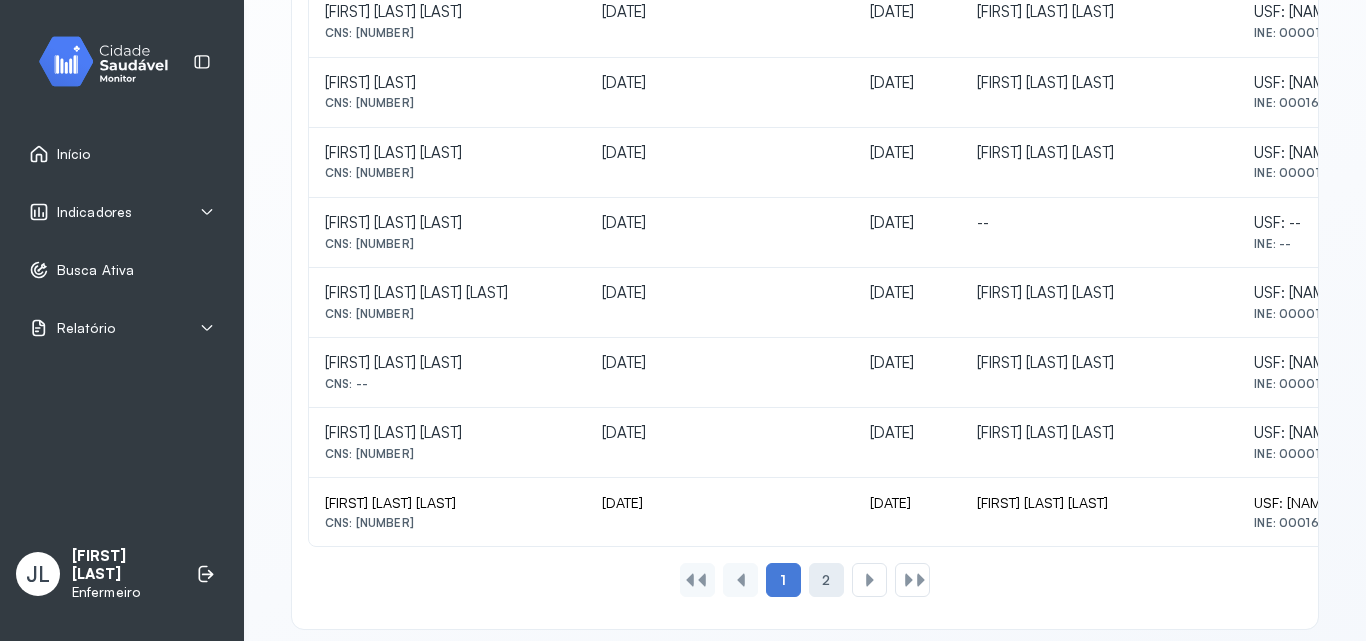 click on "2" 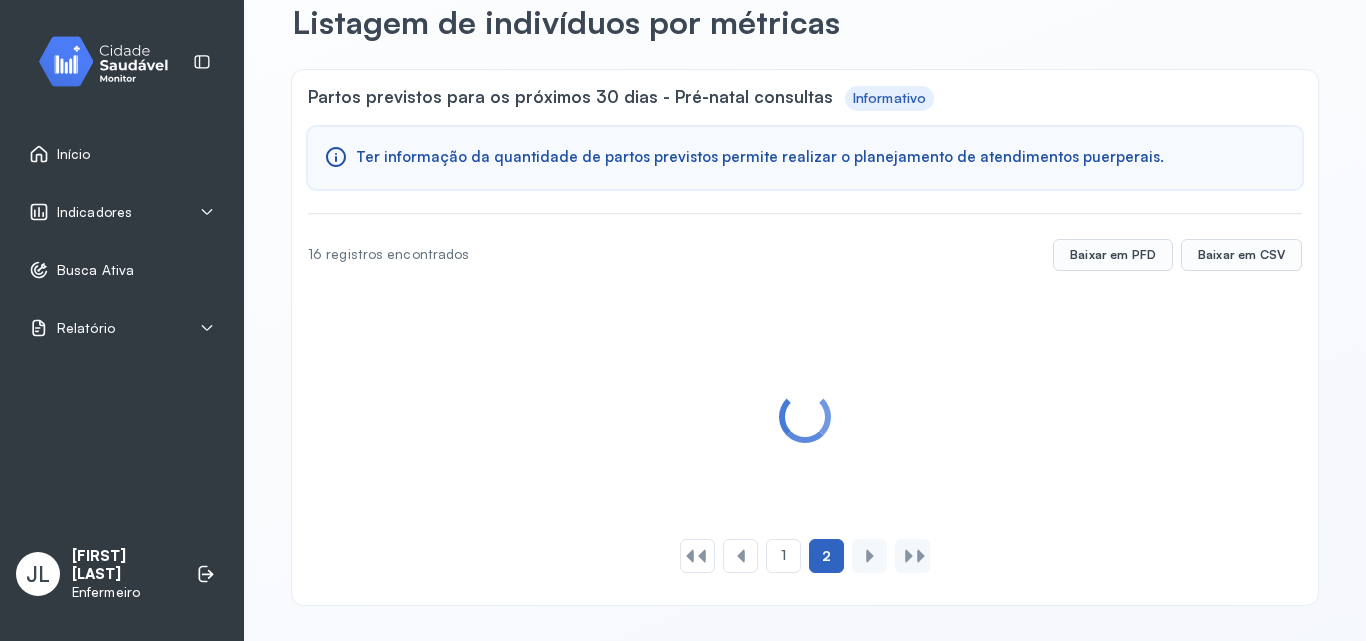 scroll, scrollTop: 0, scrollLeft: 0, axis: both 